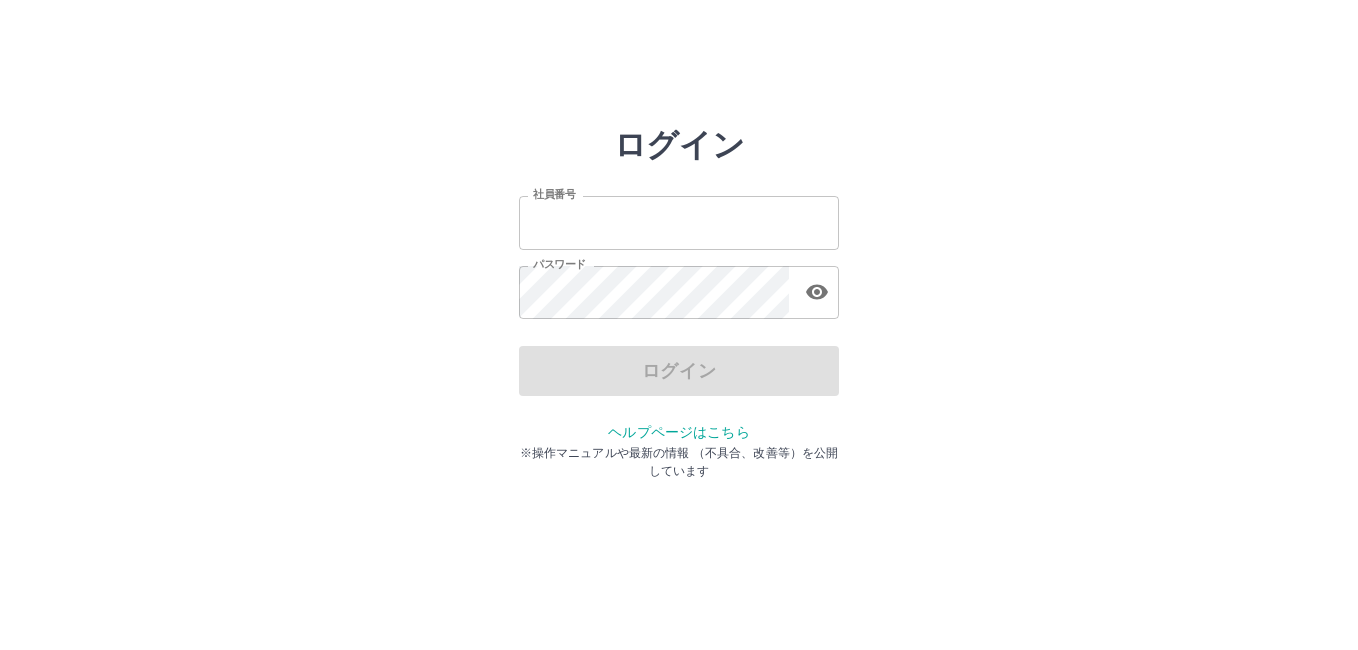 scroll, scrollTop: 0, scrollLeft: 0, axis: both 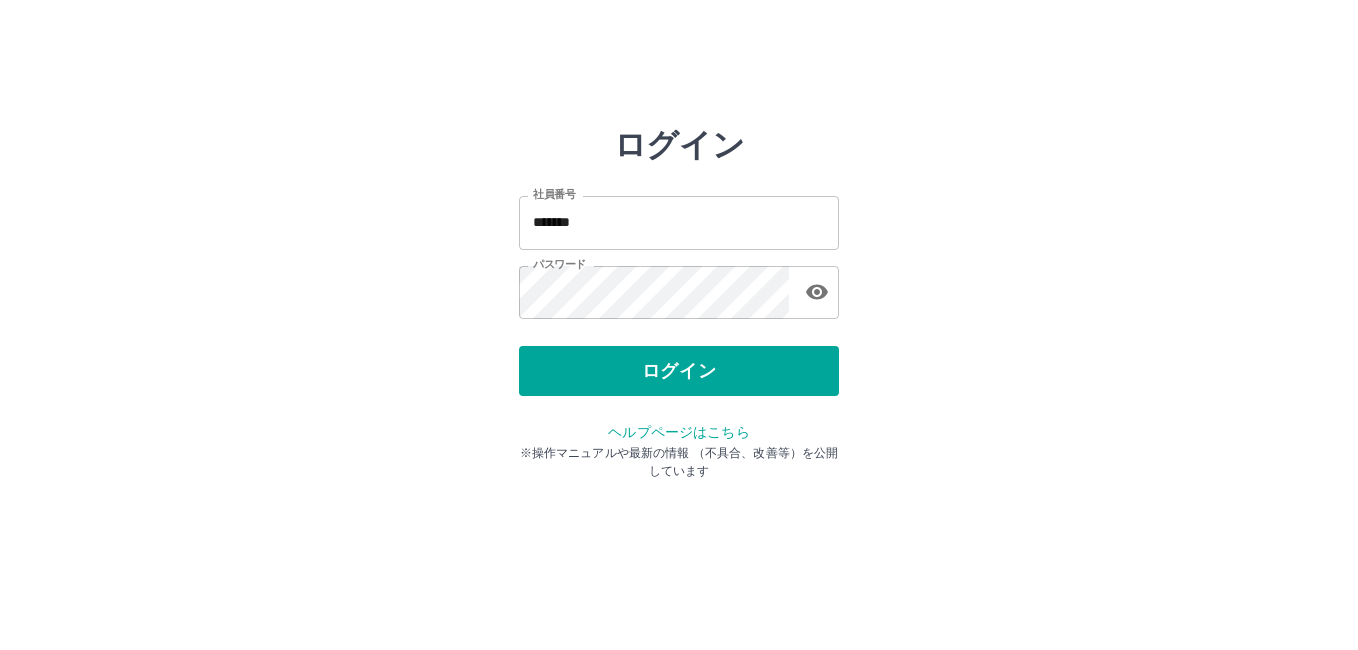 click on "ログイン" at bounding box center (679, 371) 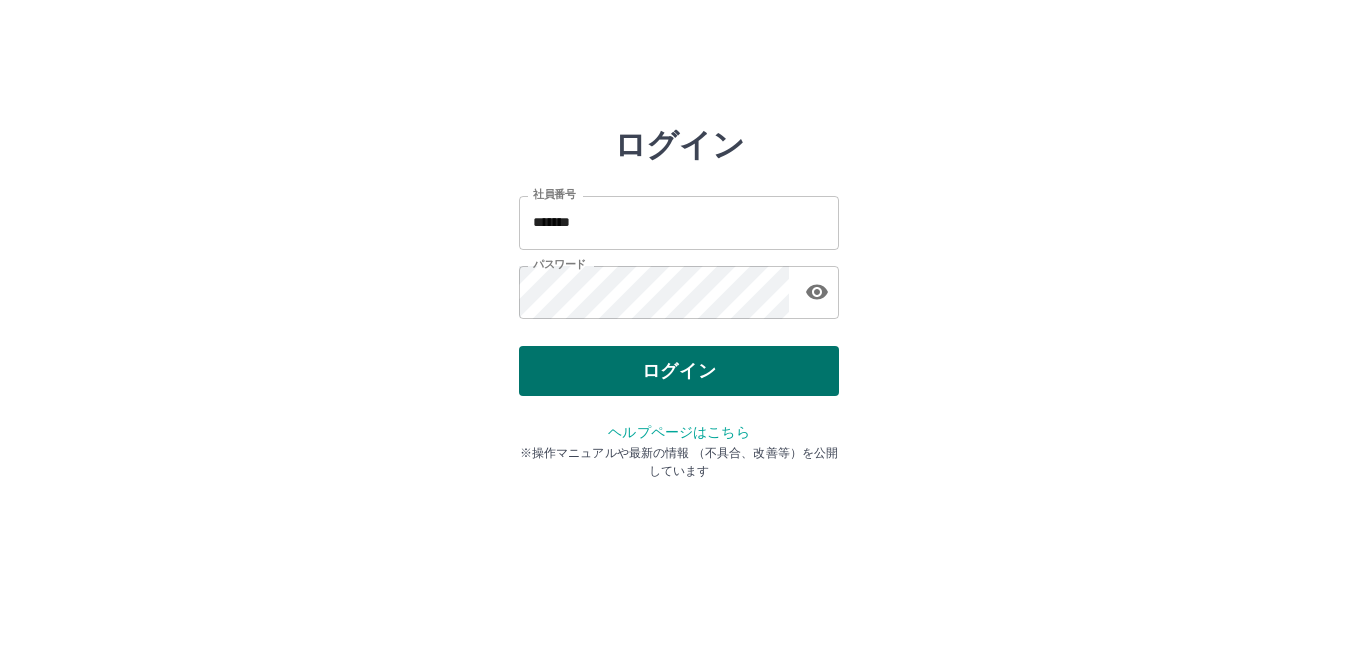 click on "ログイン" at bounding box center (679, 371) 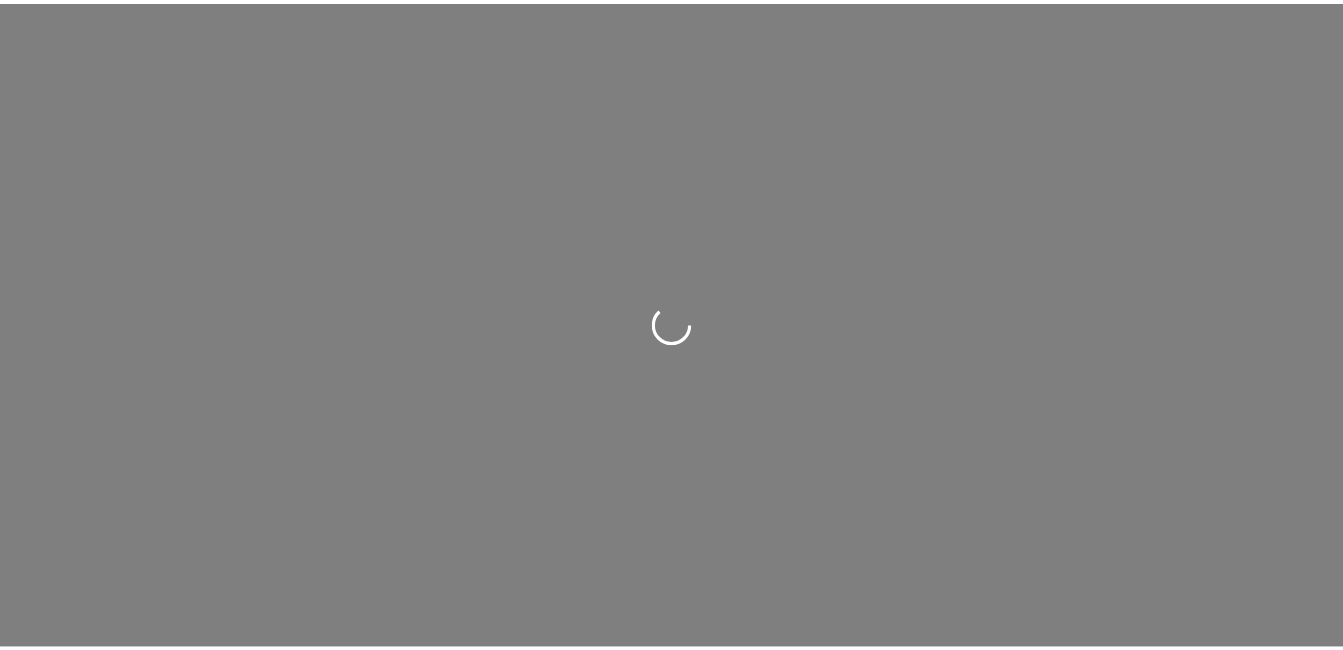 scroll, scrollTop: 0, scrollLeft: 0, axis: both 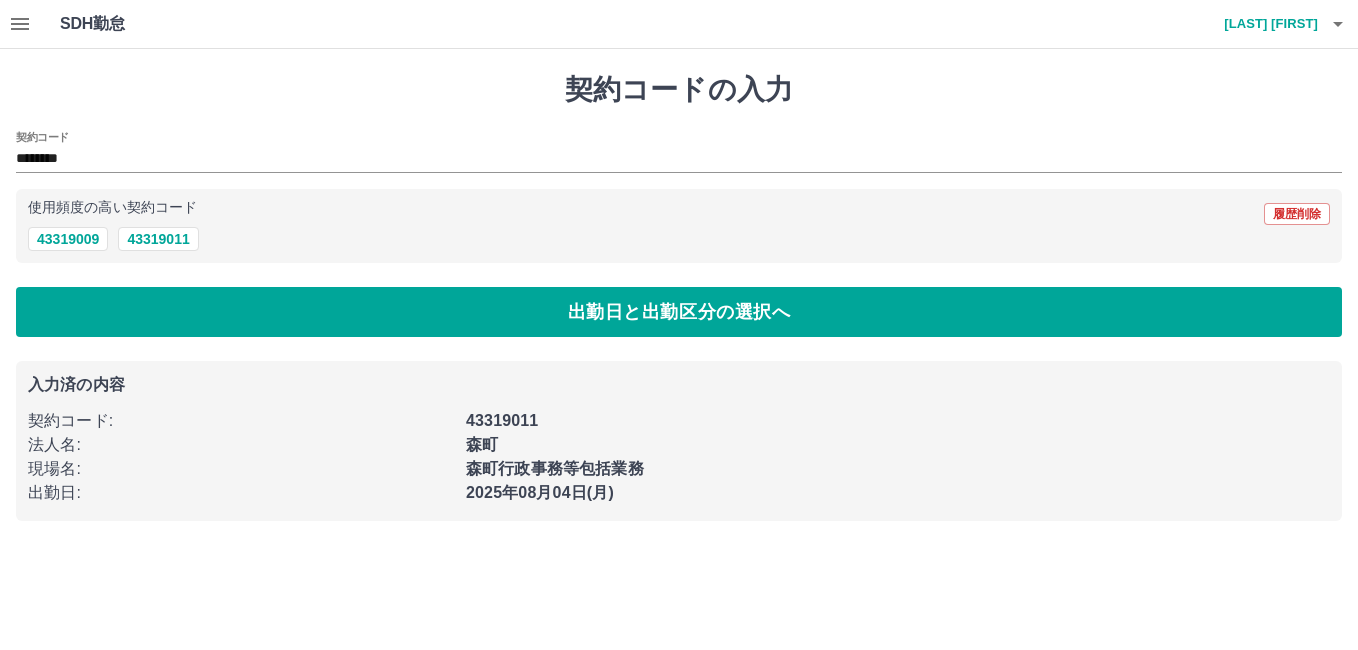 click 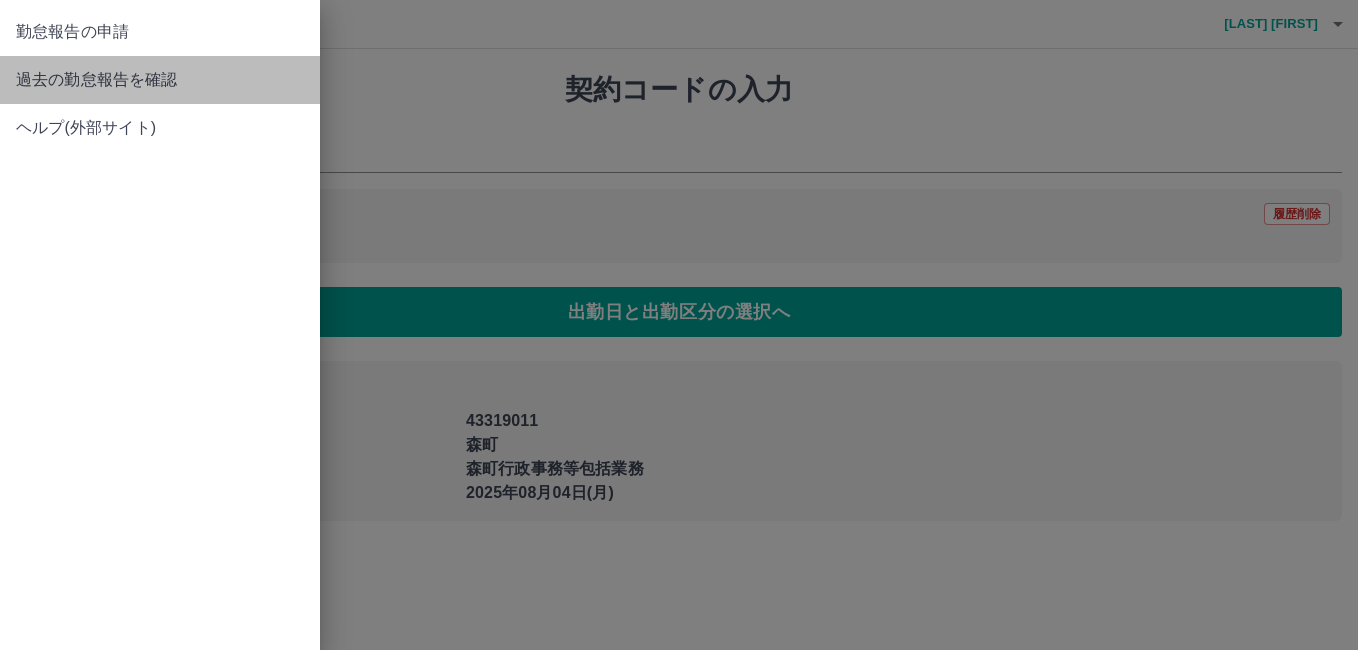 click on "過去の勤怠報告を確認" at bounding box center (160, 80) 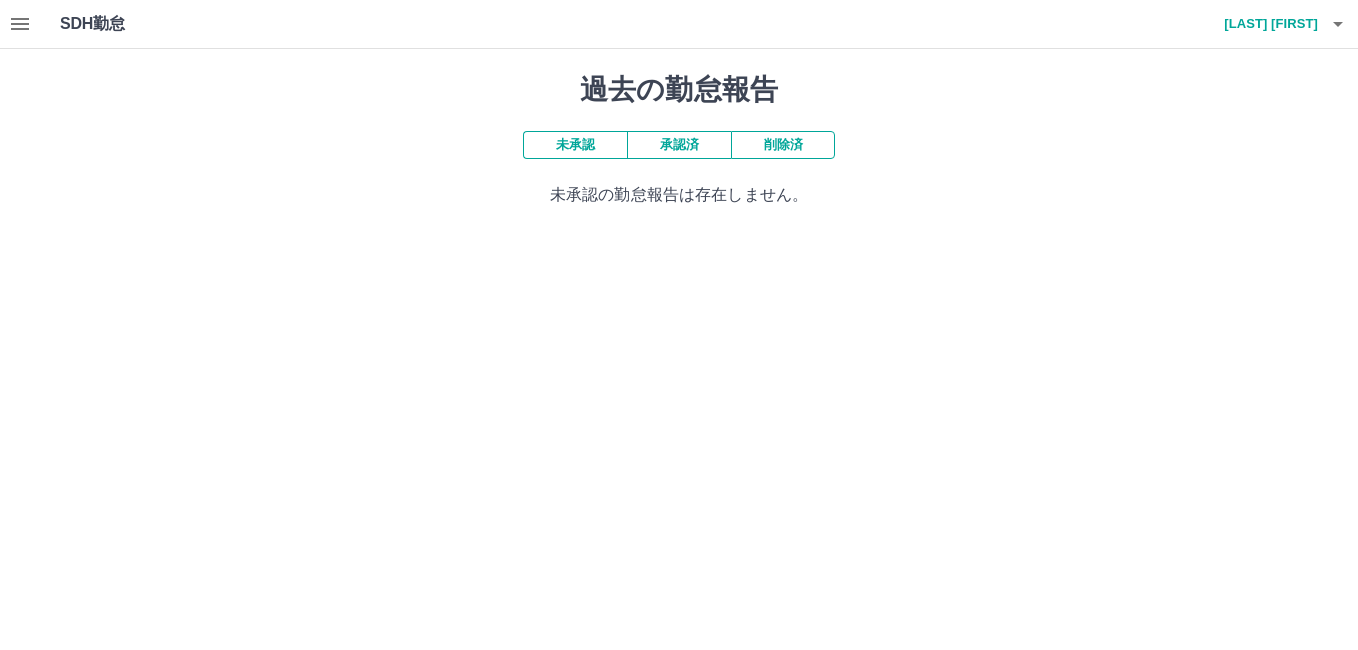 click on "承認済" at bounding box center [679, 145] 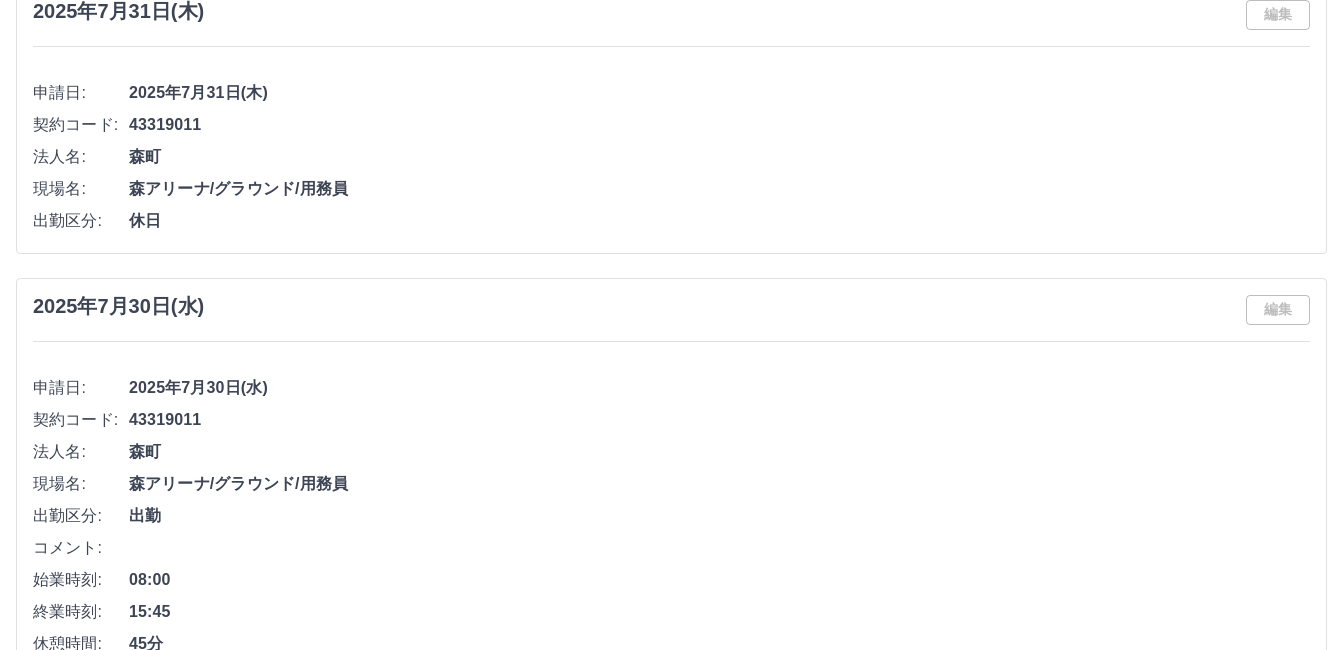 scroll, scrollTop: 100, scrollLeft: 0, axis: vertical 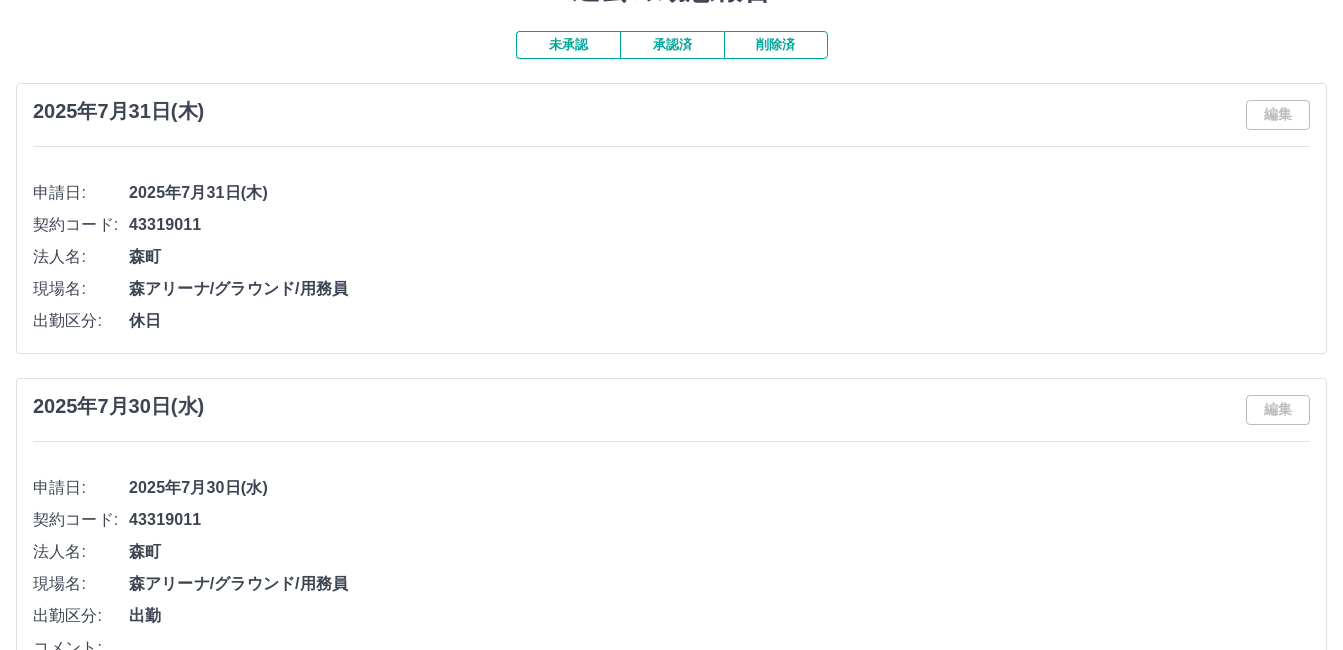 click on "承認済" at bounding box center (672, 45) 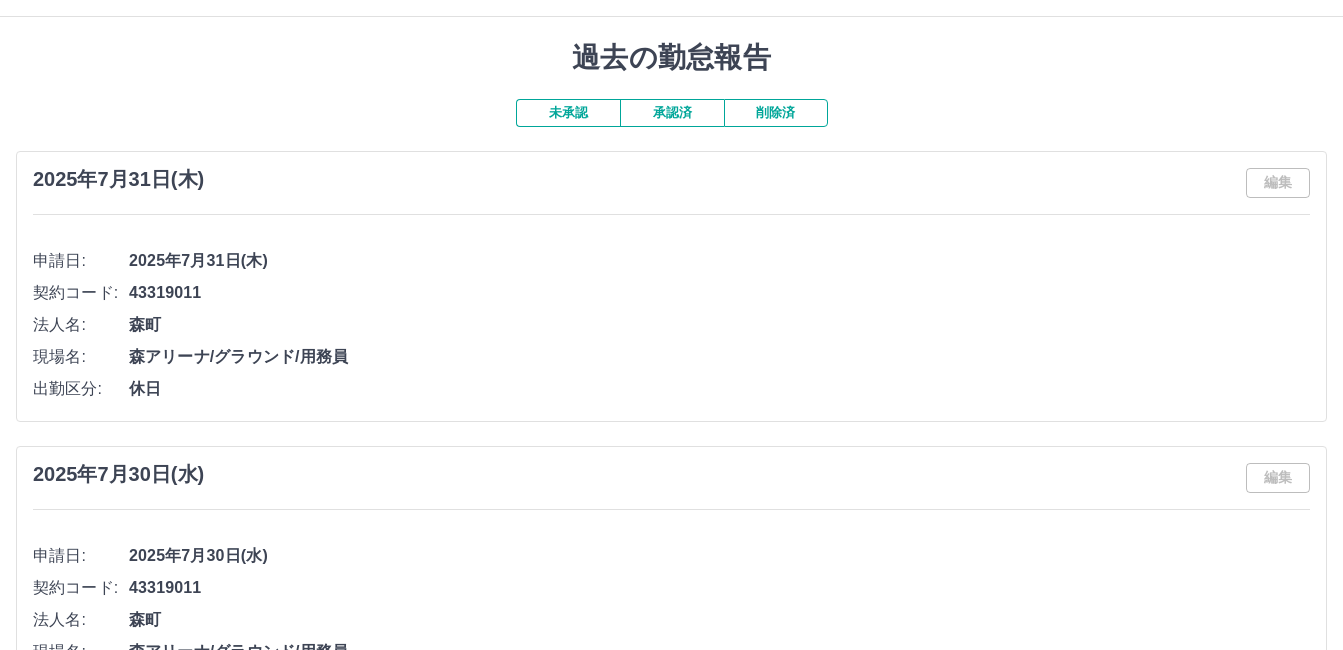 scroll, scrollTop: 0, scrollLeft: 0, axis: both 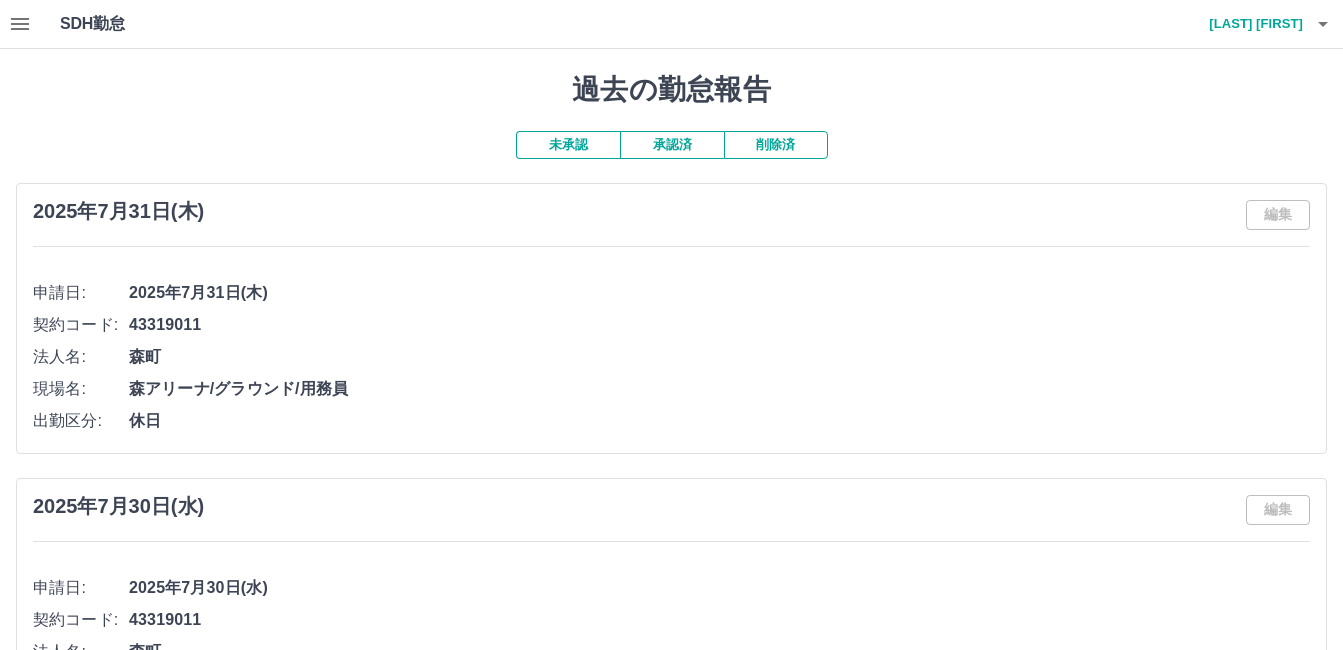 click on "編集" at bounding box center (1278, 215) 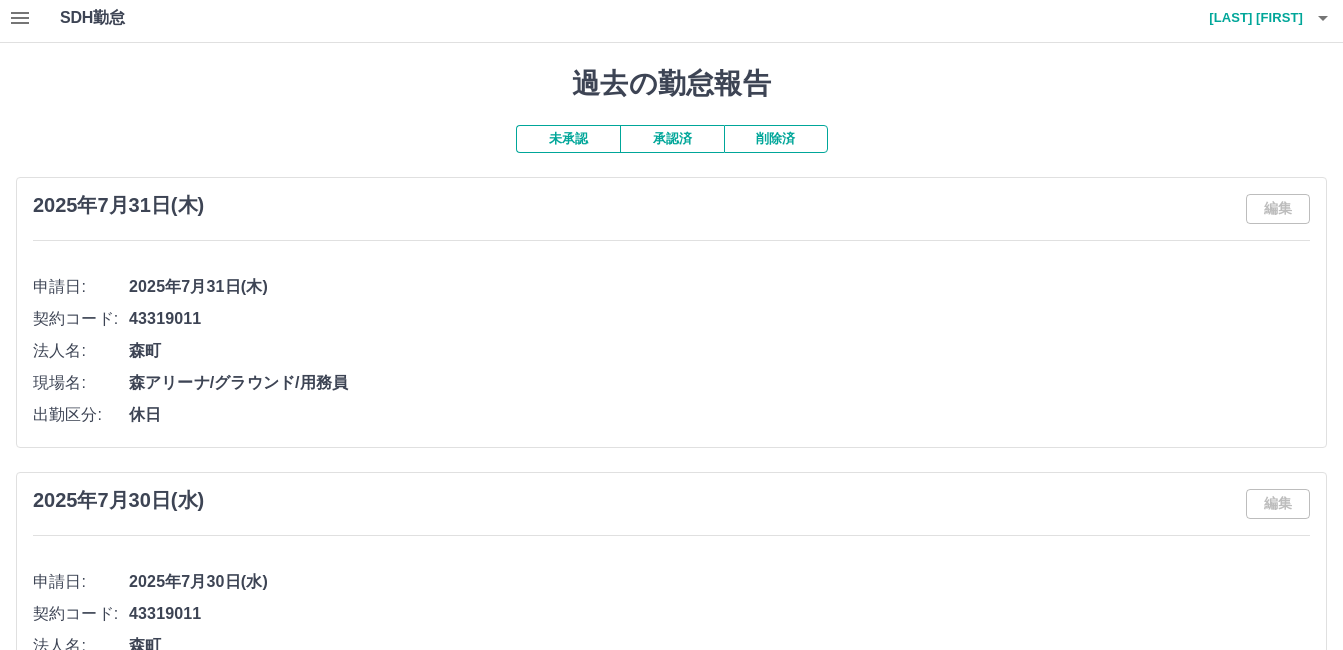 scroll, scrollTop: 0, scrollLeft: 0, axis: both 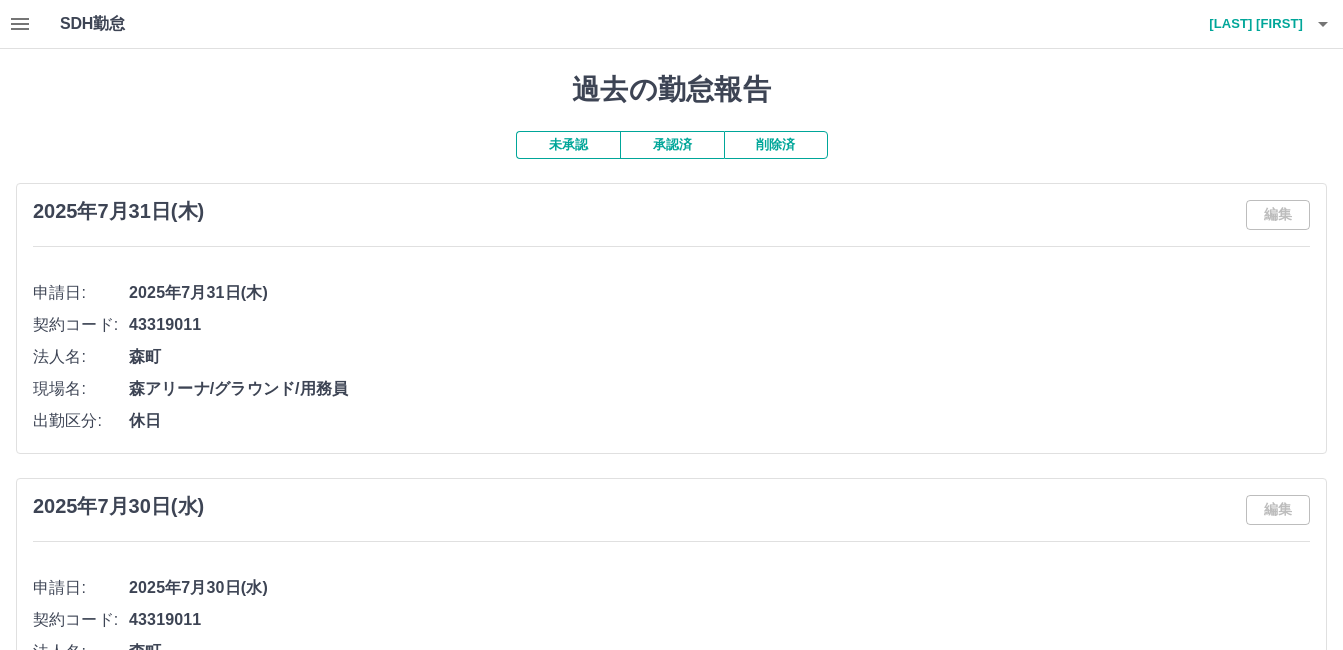 click 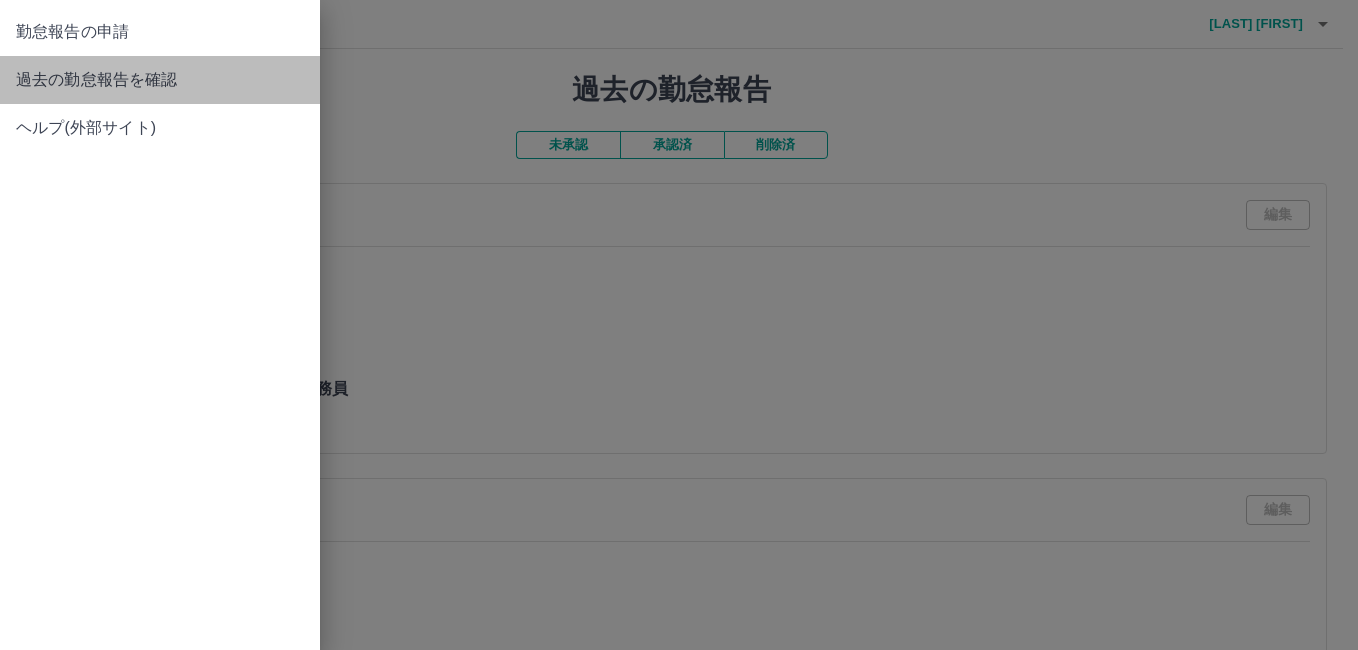 click on "過去の勤怠報告を確認" at bounding box center [160, 80] 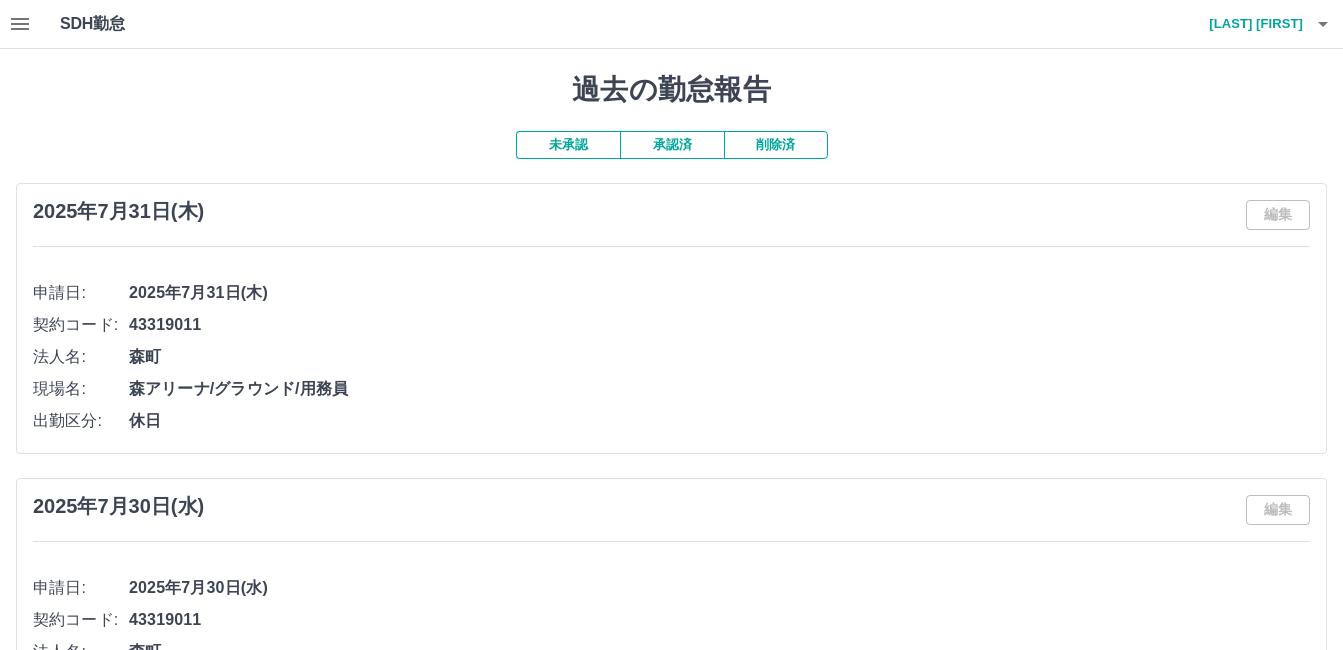 click on "未承認" at bounding box center [568, 145] 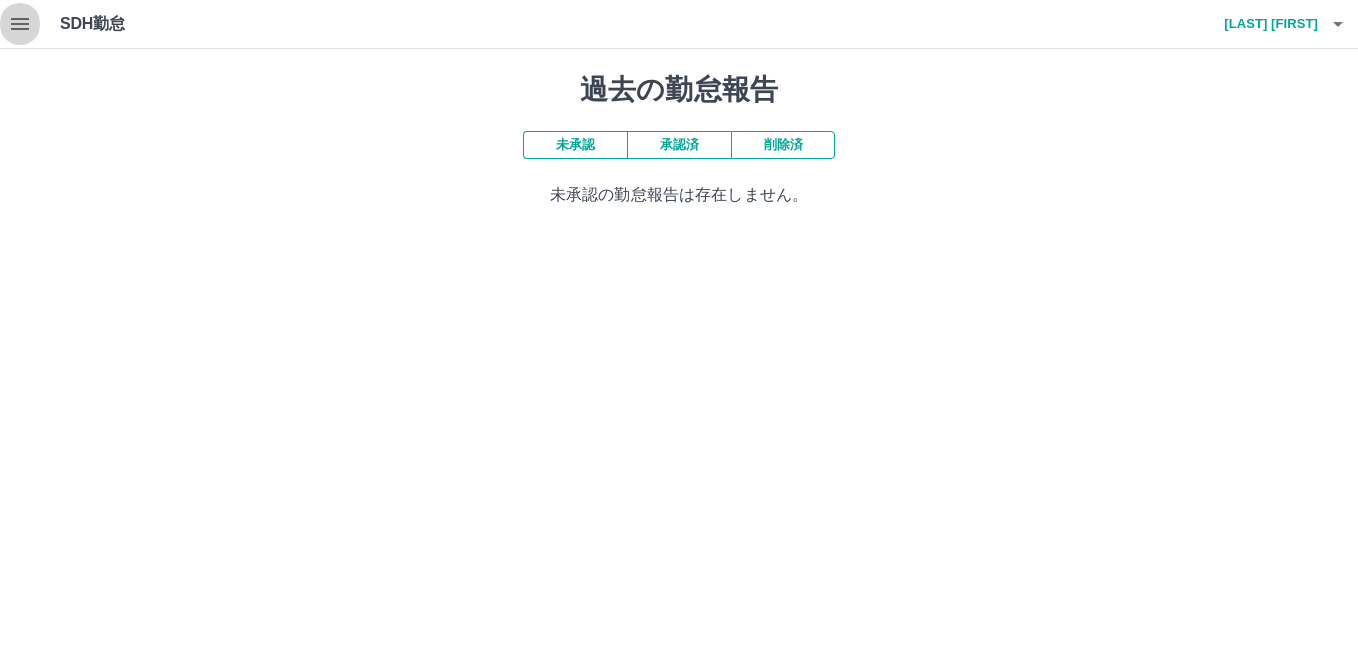 click 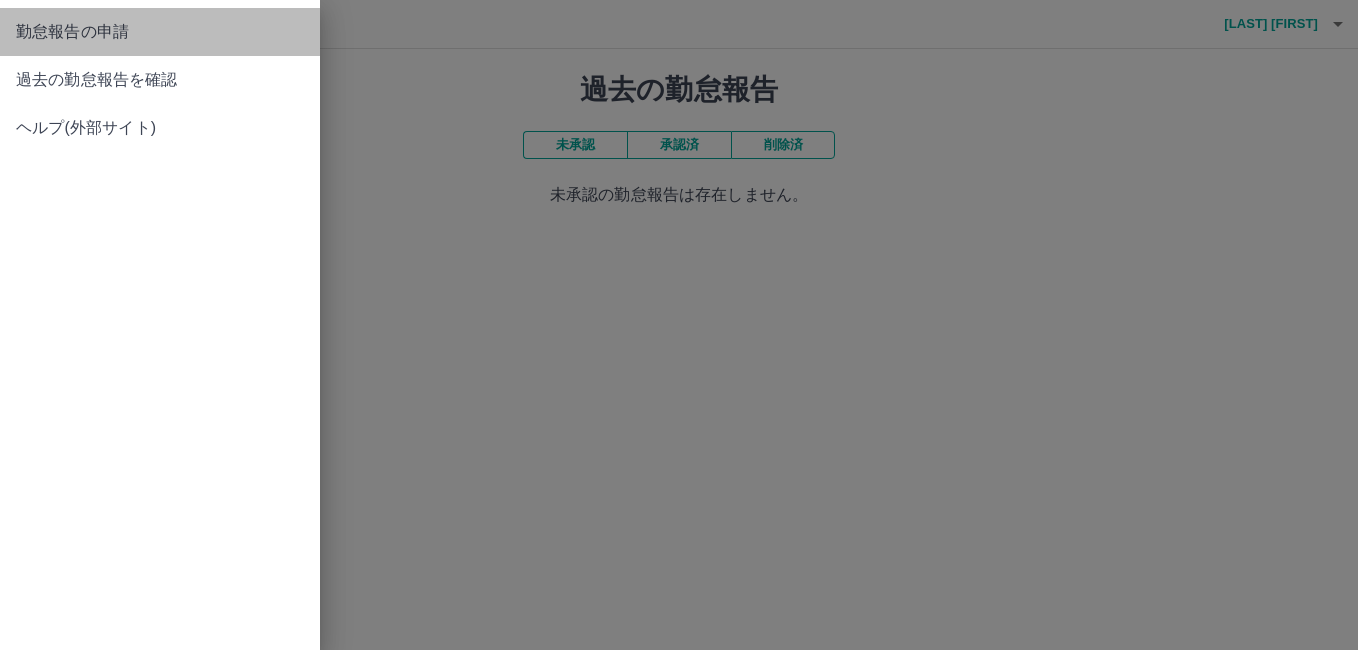 click on "勤怠報告の申請" at bounding box center (160, 32) 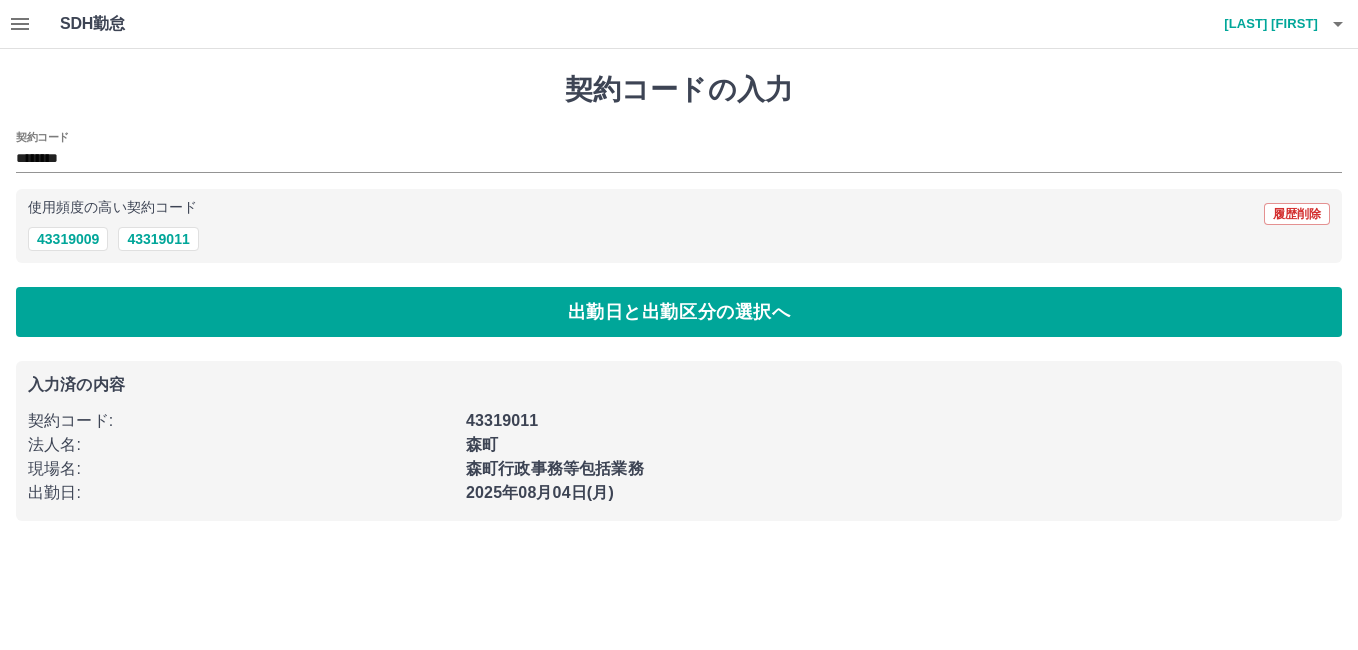 click 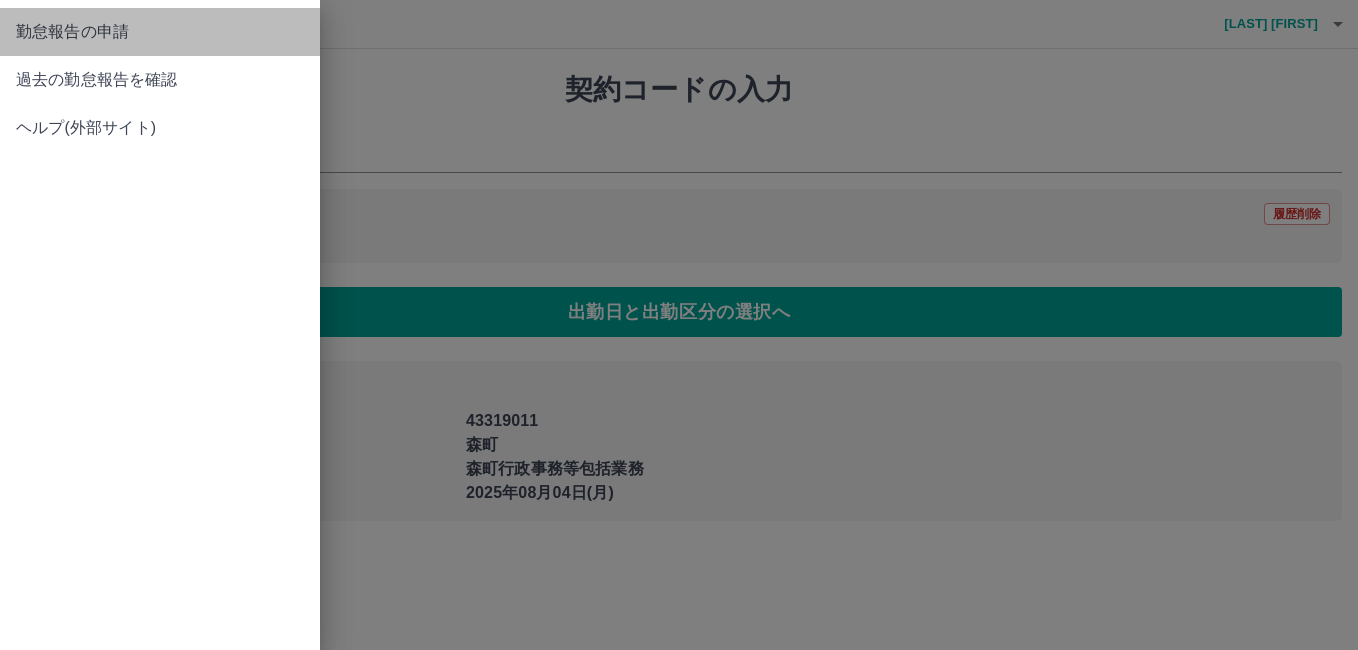 click on "勤怠報告の申請" at bounding box center [160, 32] 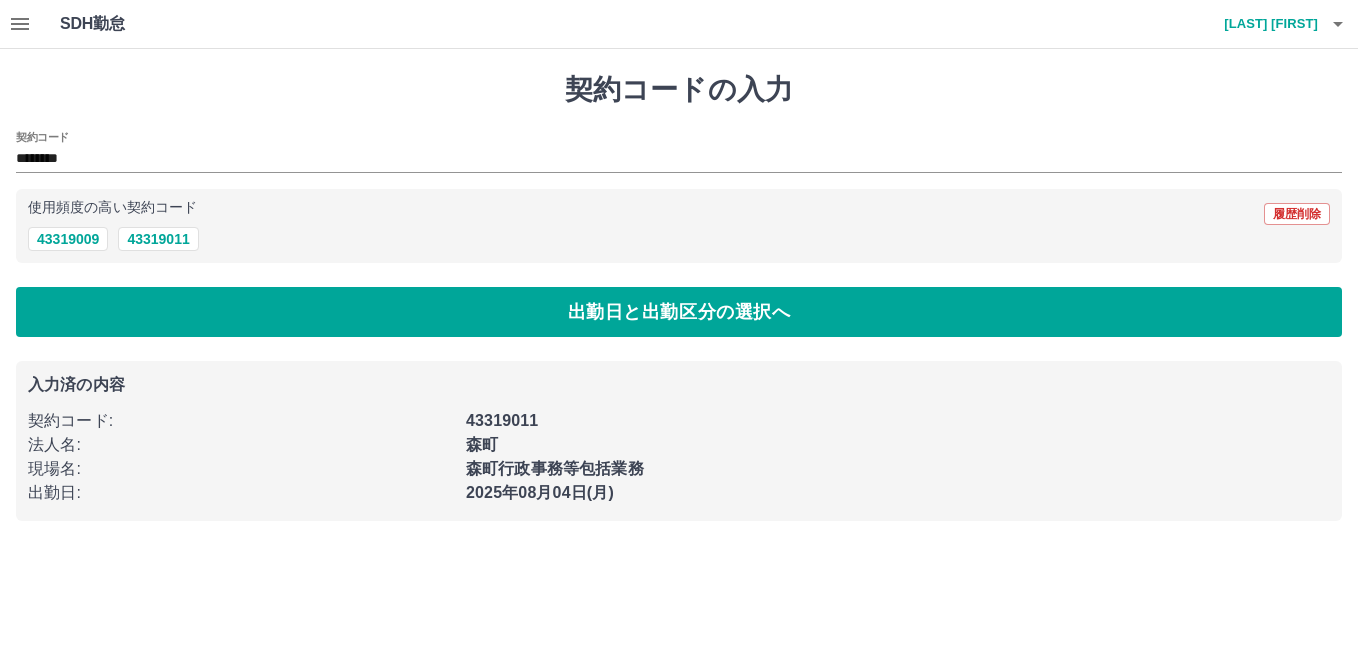 click at bounding box center (20, 24) 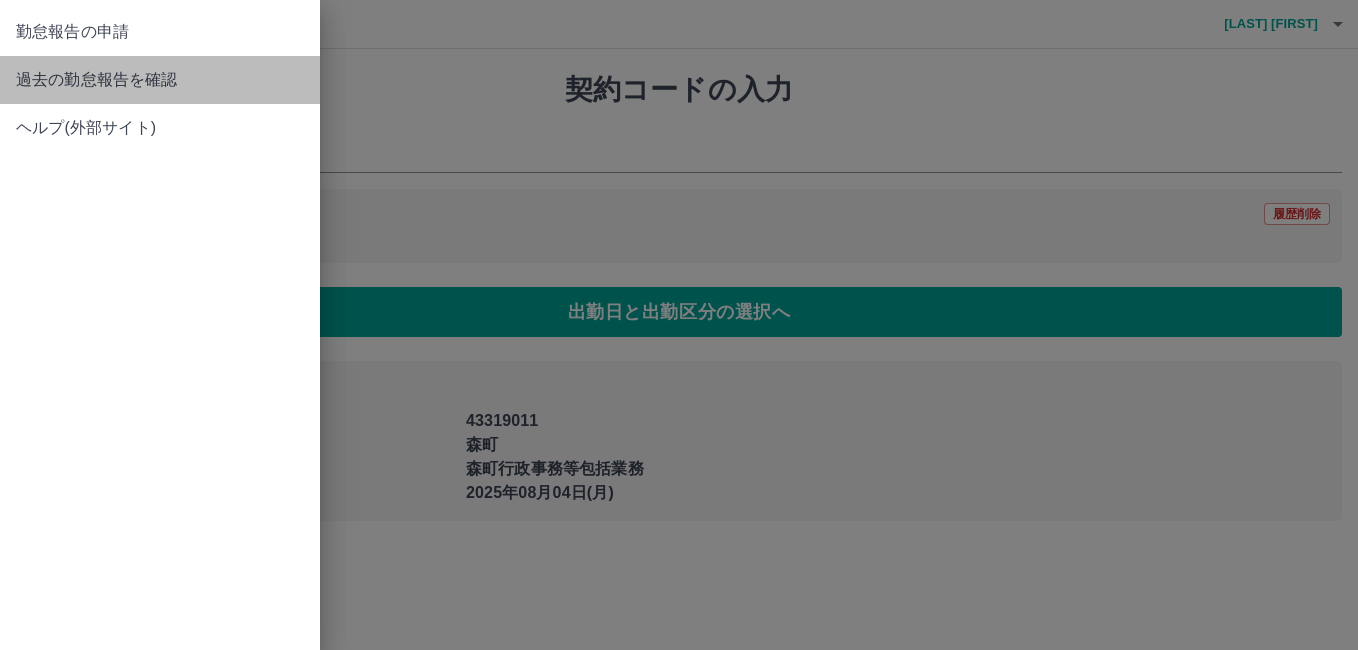 click on "過去の勤怠報告を確認" at bounding box center (160, 80) 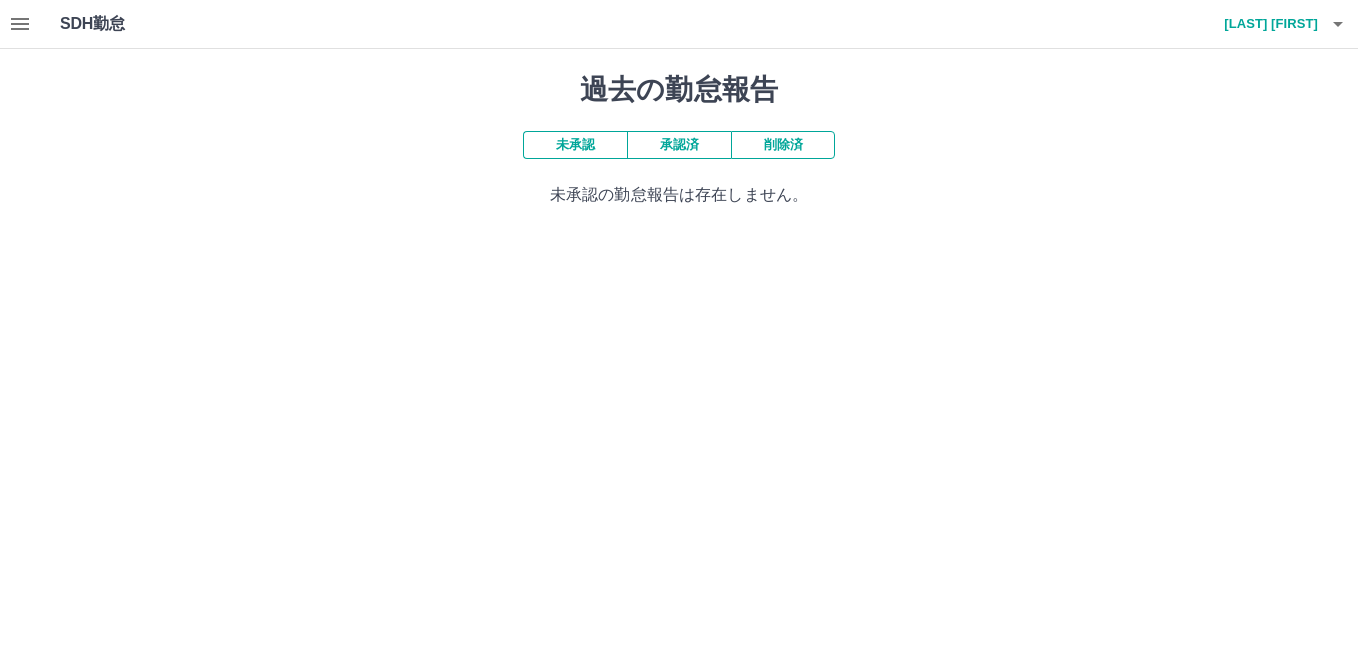 click on "承認済" at bounding box center (679, 145) 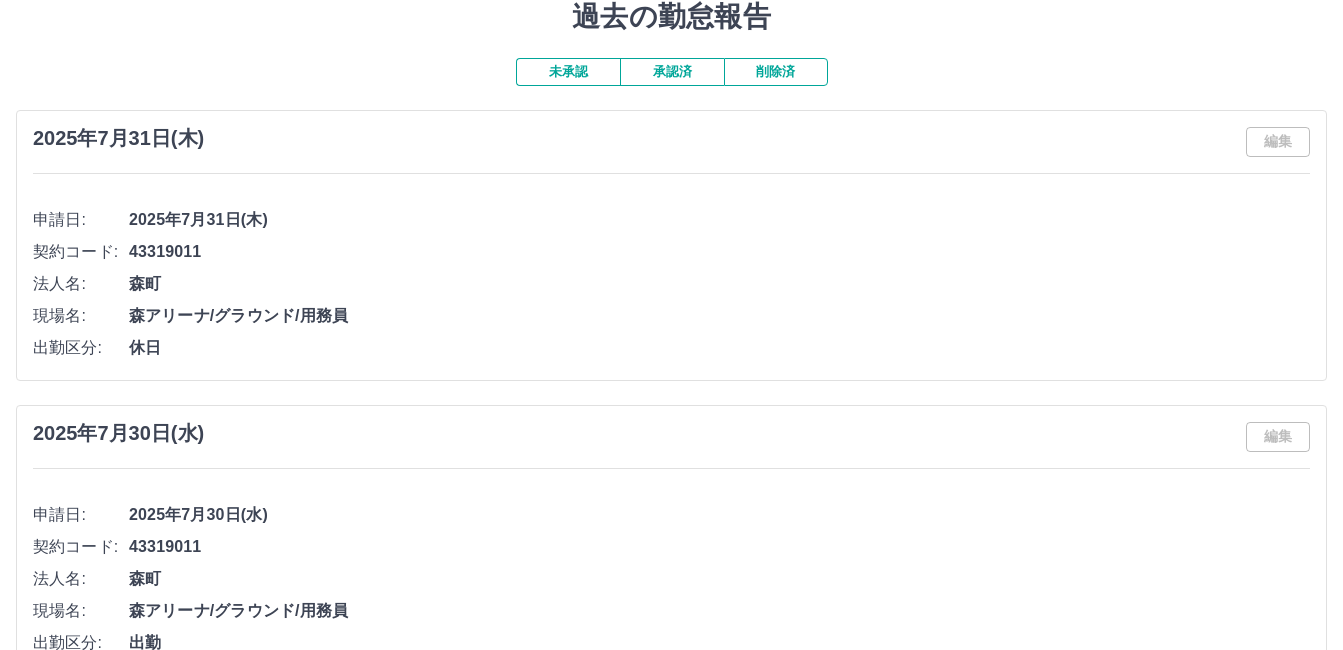scroll, scrollTop: 0, scrollLeft: 0, axis: both 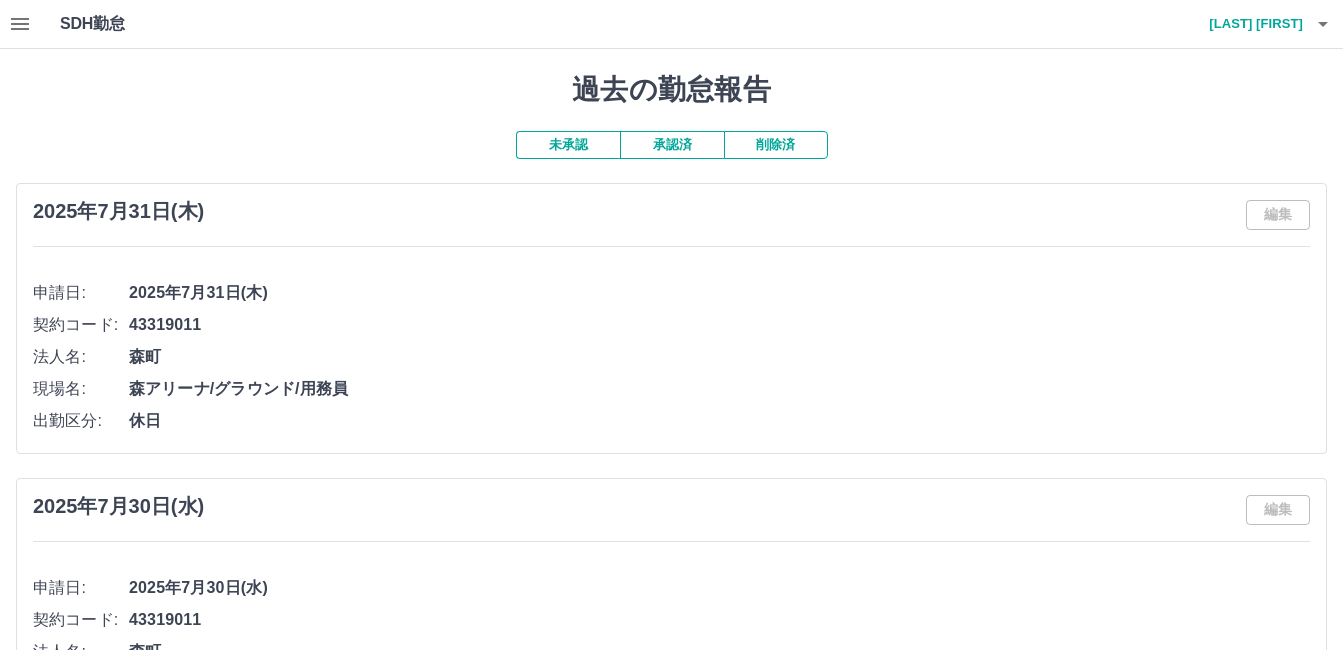 click 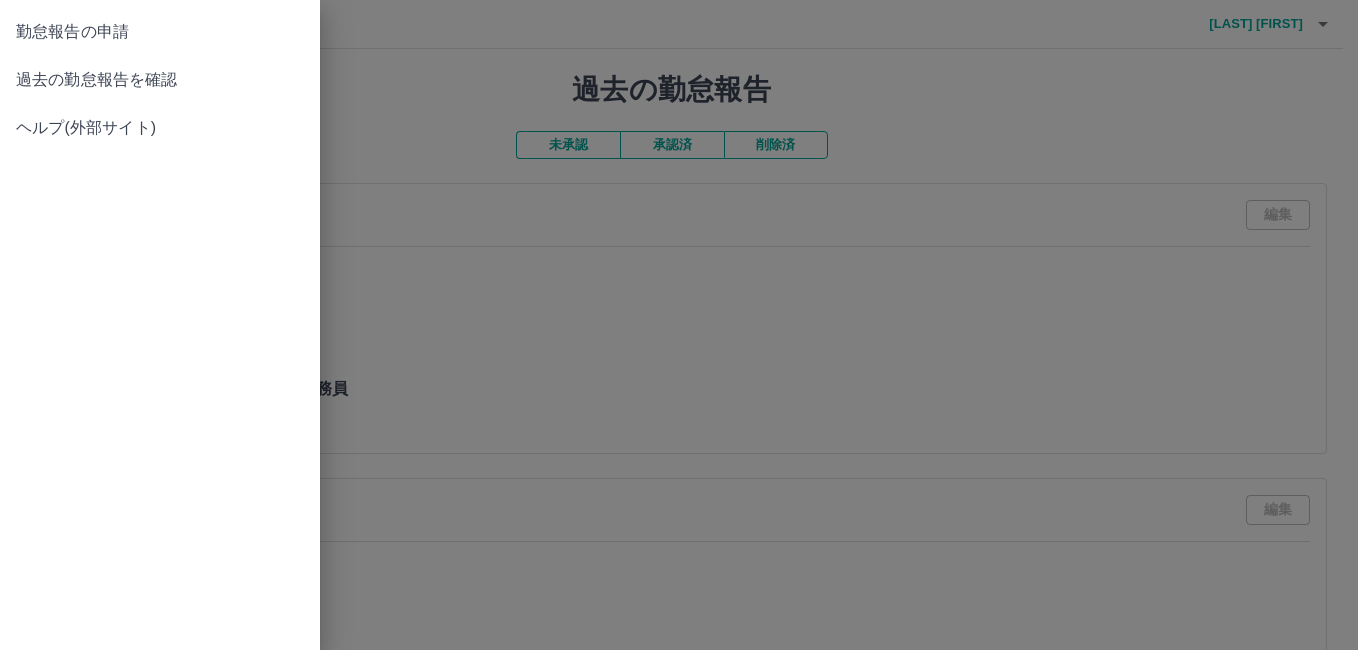 click on "勤怠報告の申請" at bounding box center (160, 32) 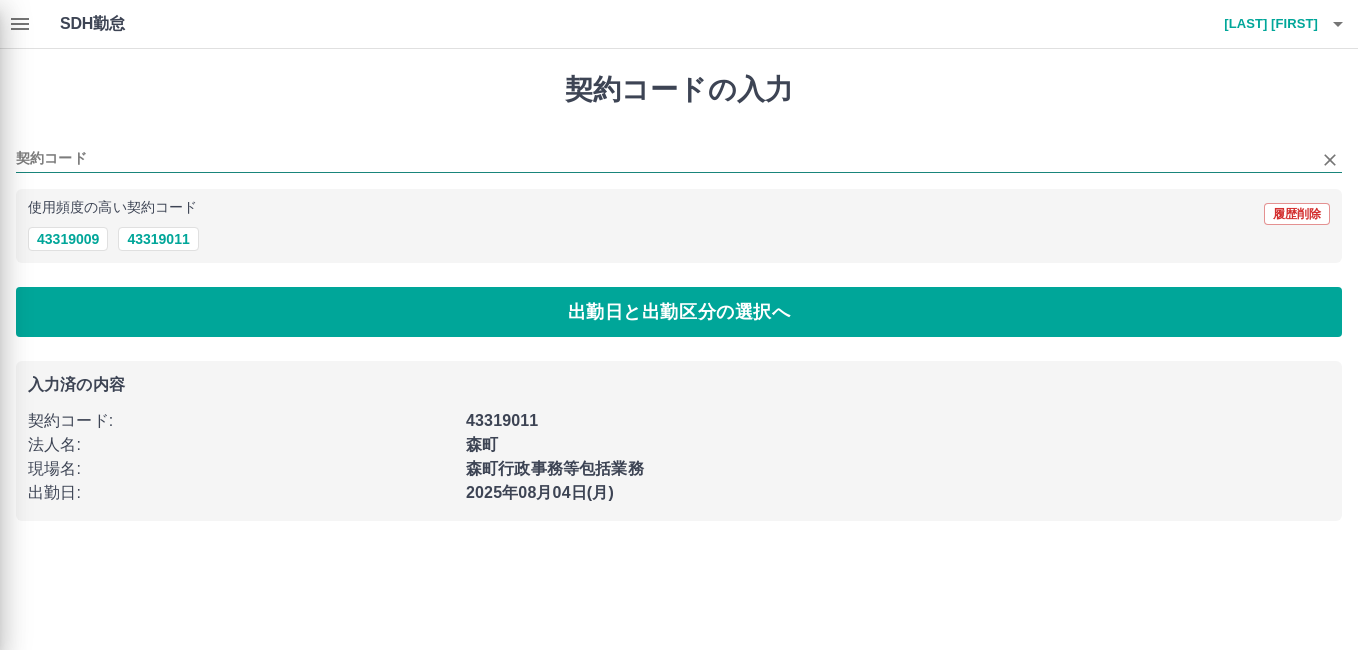 type on "********" 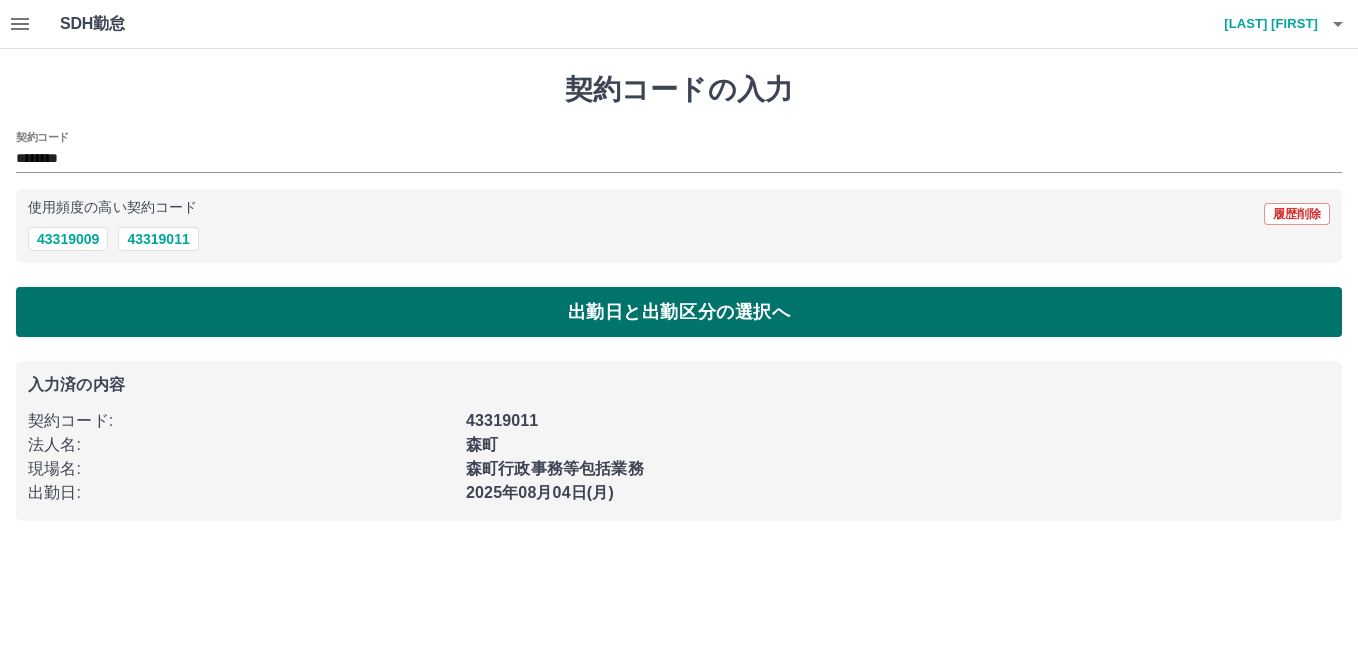 click on "出勤日と出勤区分の選択へ" at bounding box center (679, 312) 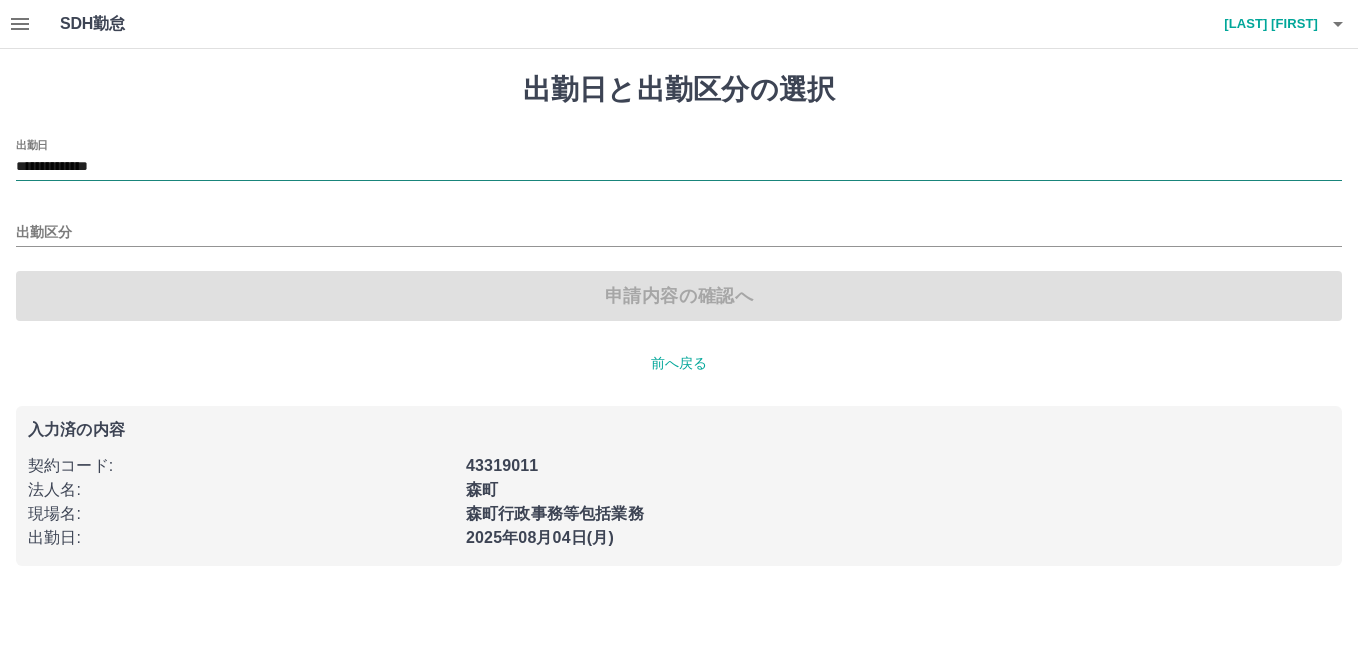 click on "**********" at bounding box center [679, 167] 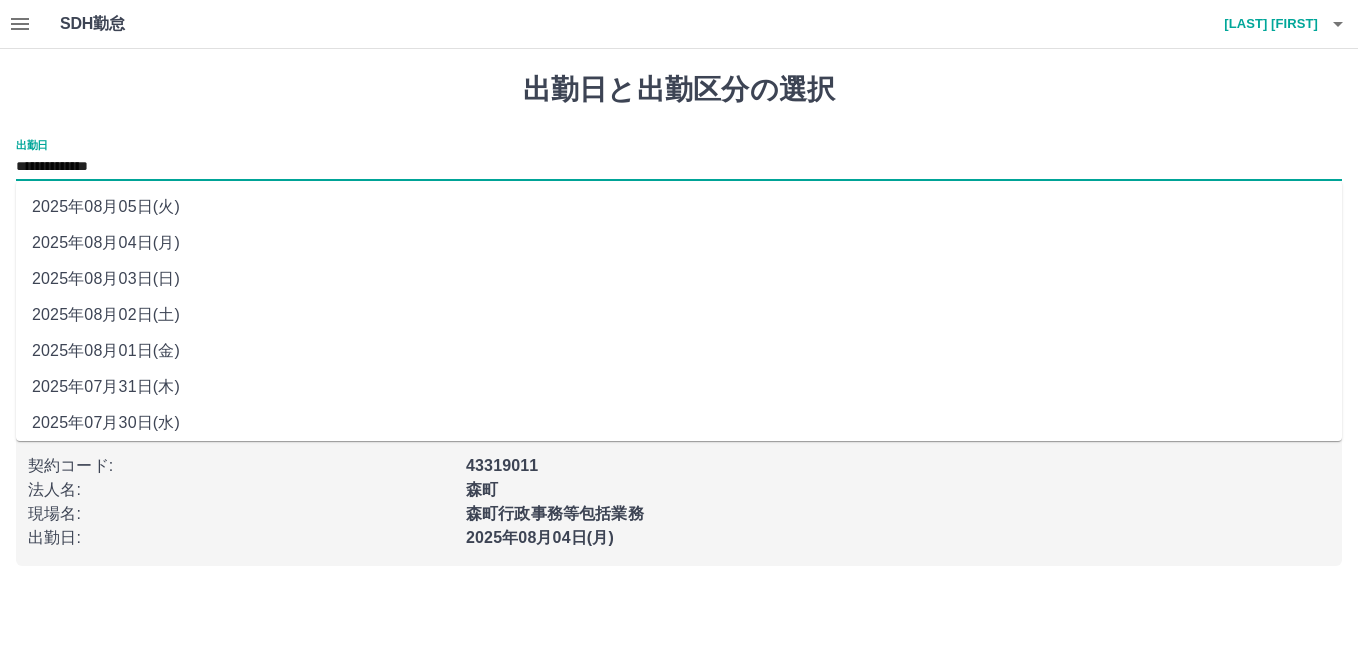 click on "2025年08月01日(金)" at bounding box center [679, 351] 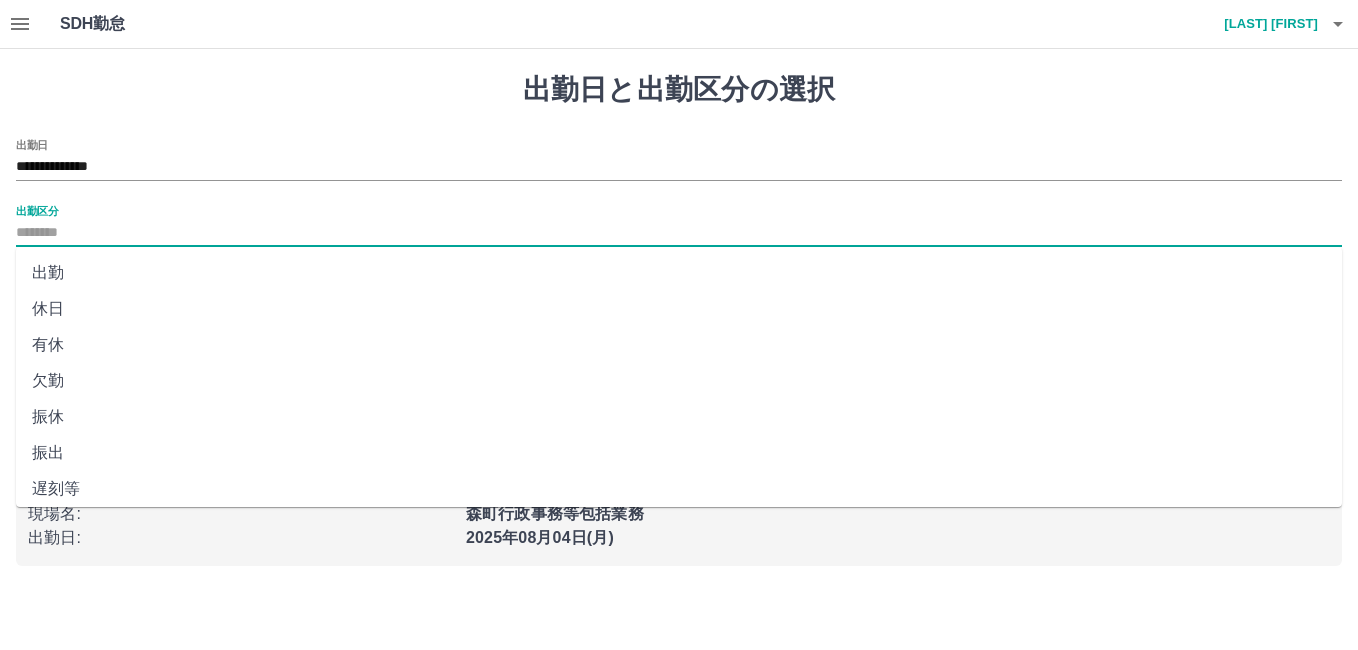 click on "出勤区分" at bounding box center [679, 233] 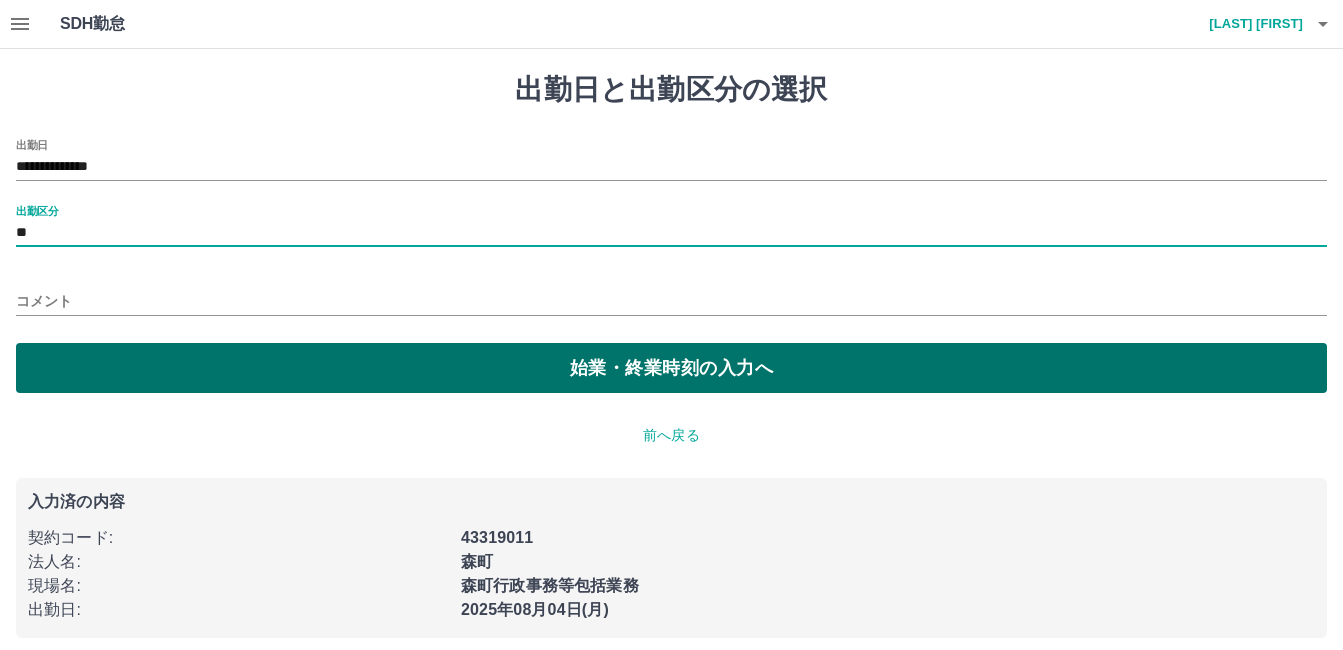 click on "始業・終業時刻の入力へ" at bounding box center (671, 368) 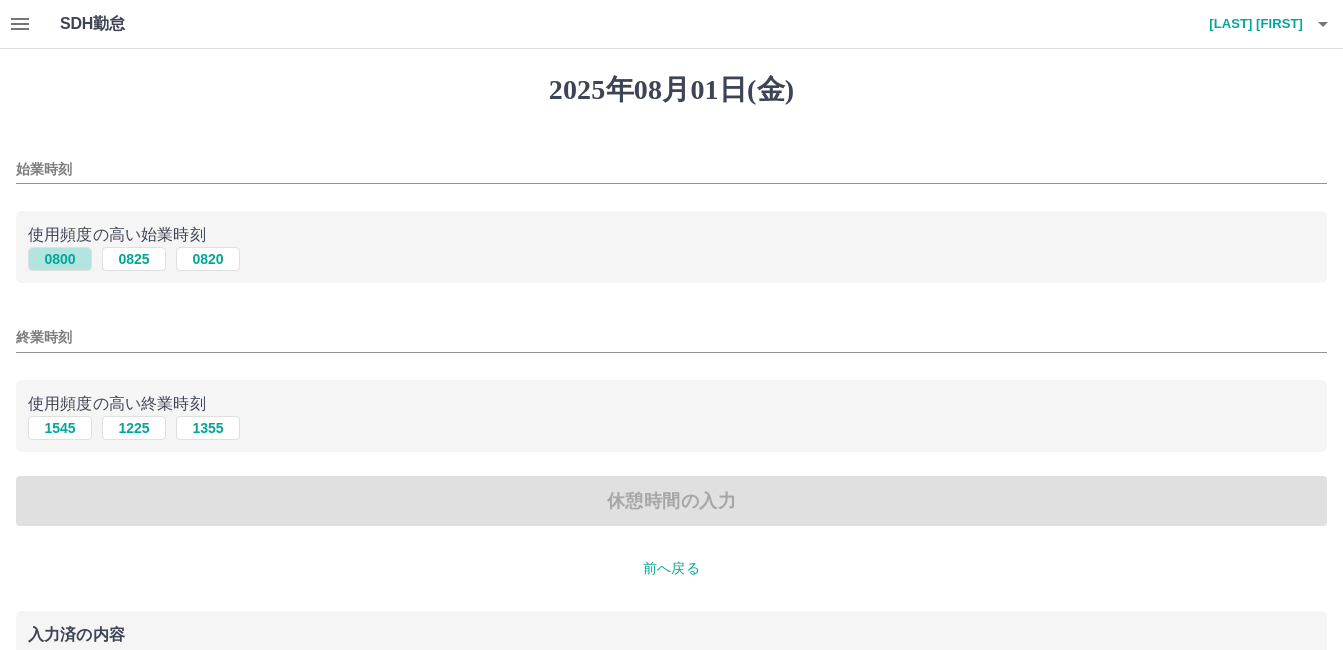 drag, startPoint x: 64, startPoint y: 254, endPoint x: 71, endPoint y: 349, distance: 95.257545 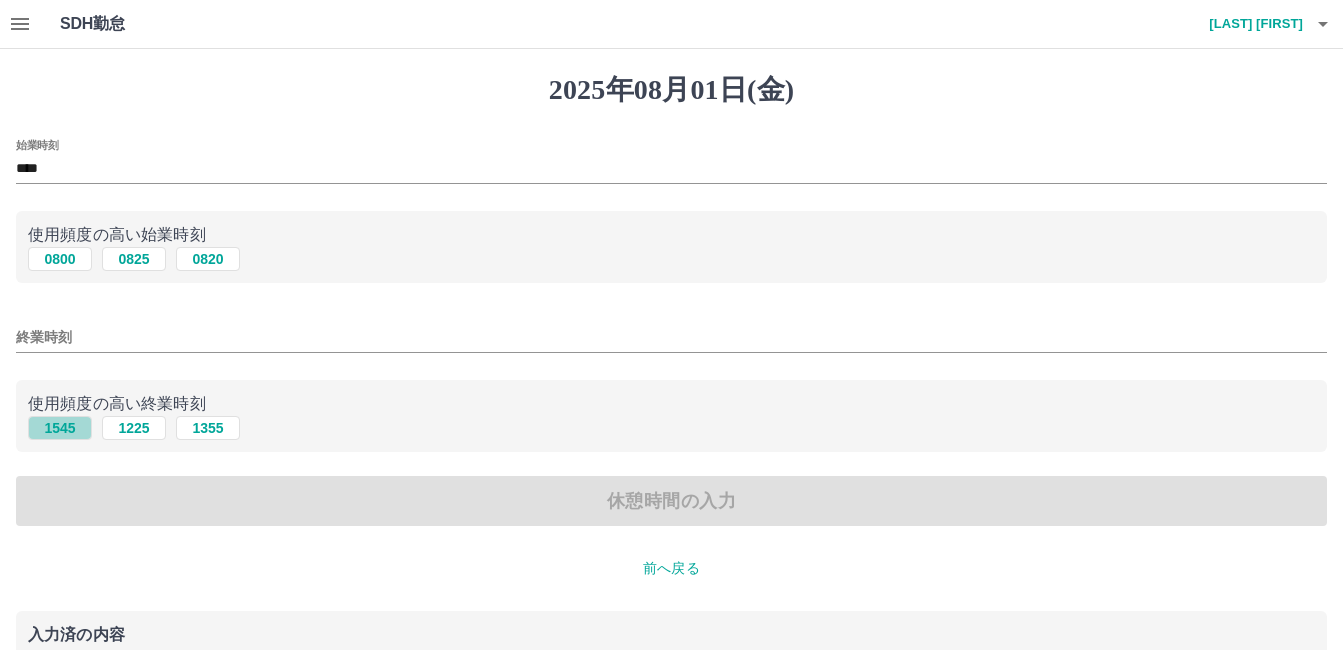 click on "1545" at bounding box center [60, 428] 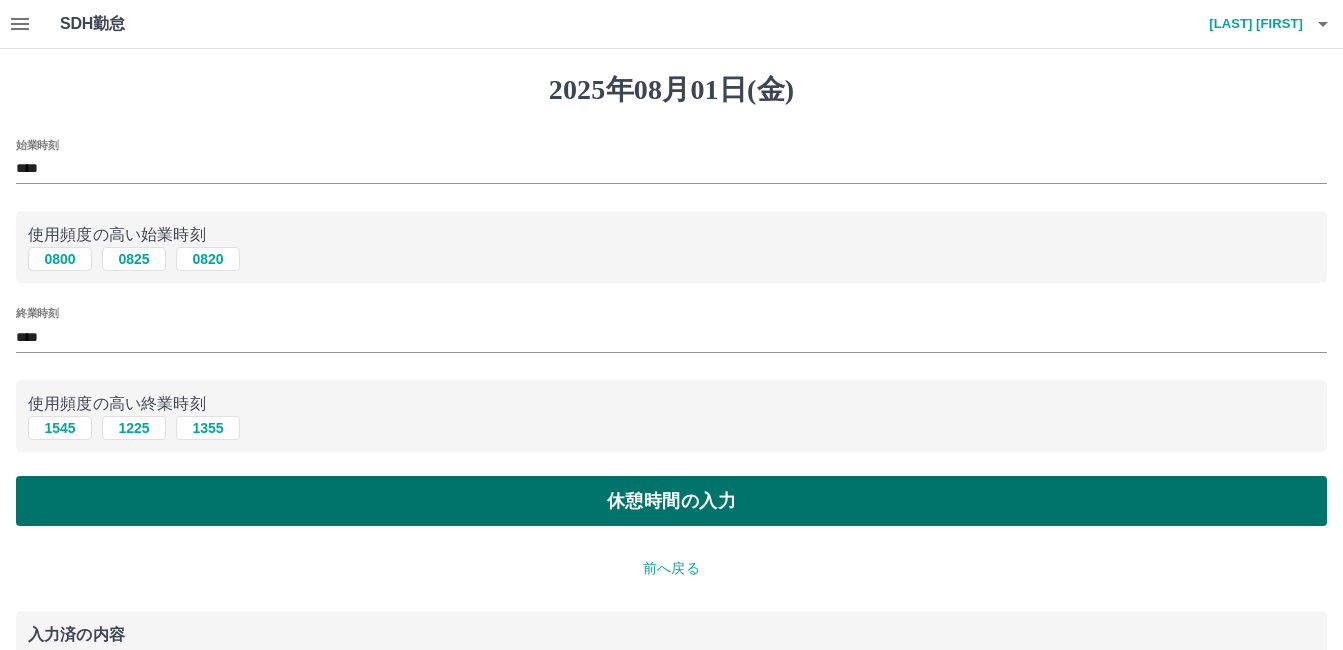 click on "休憩時間の入力" at bounding box center (671, 501) 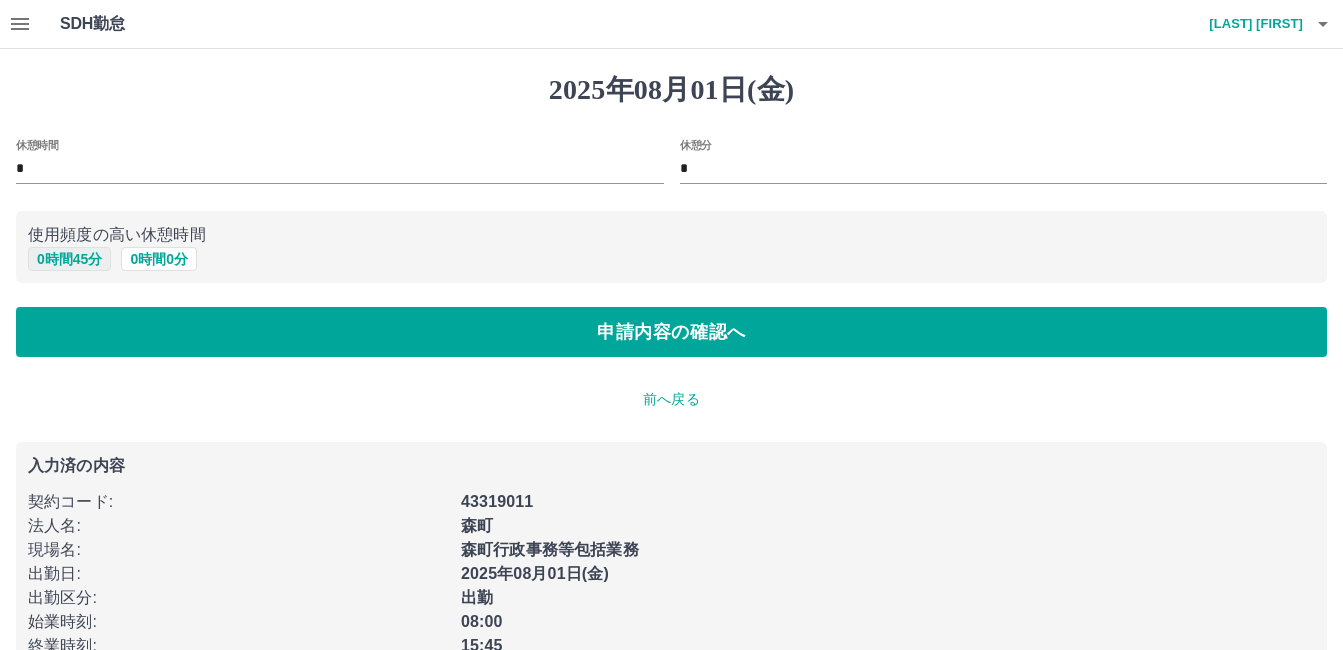 click on "0 時間 45 分" at bounding box center (69, 259) 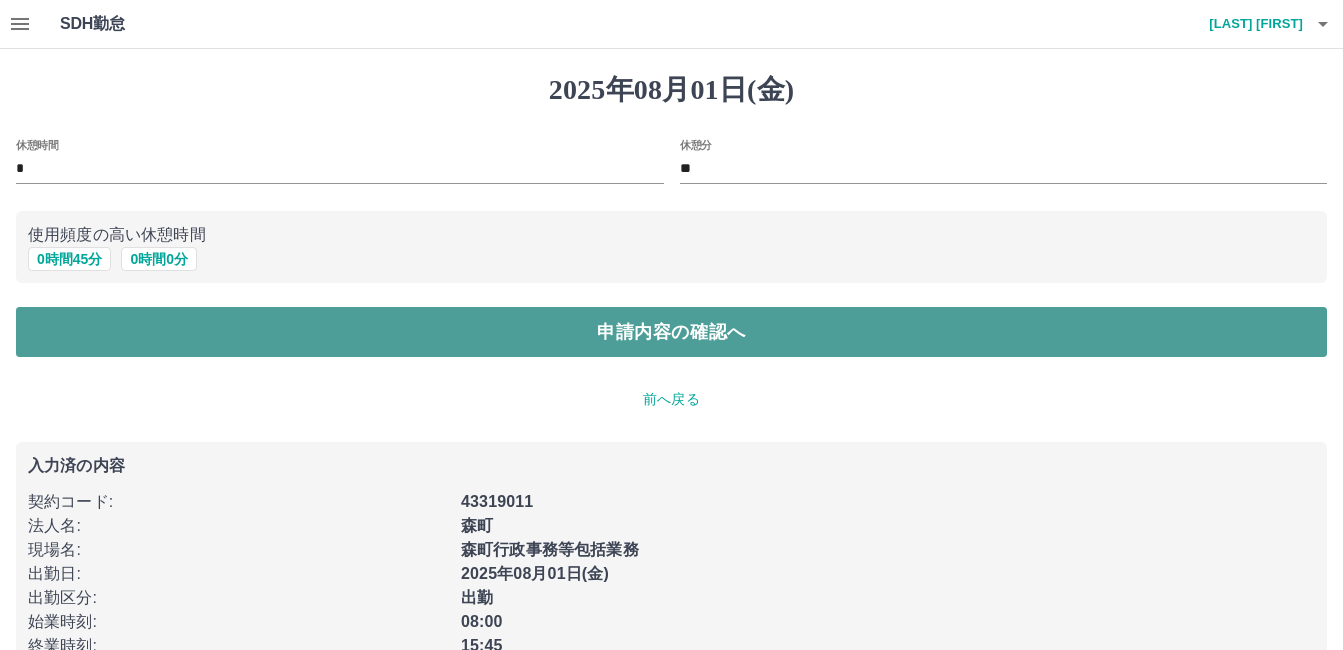click on "申請内容の確認へ" at bounding box center [671, 332] 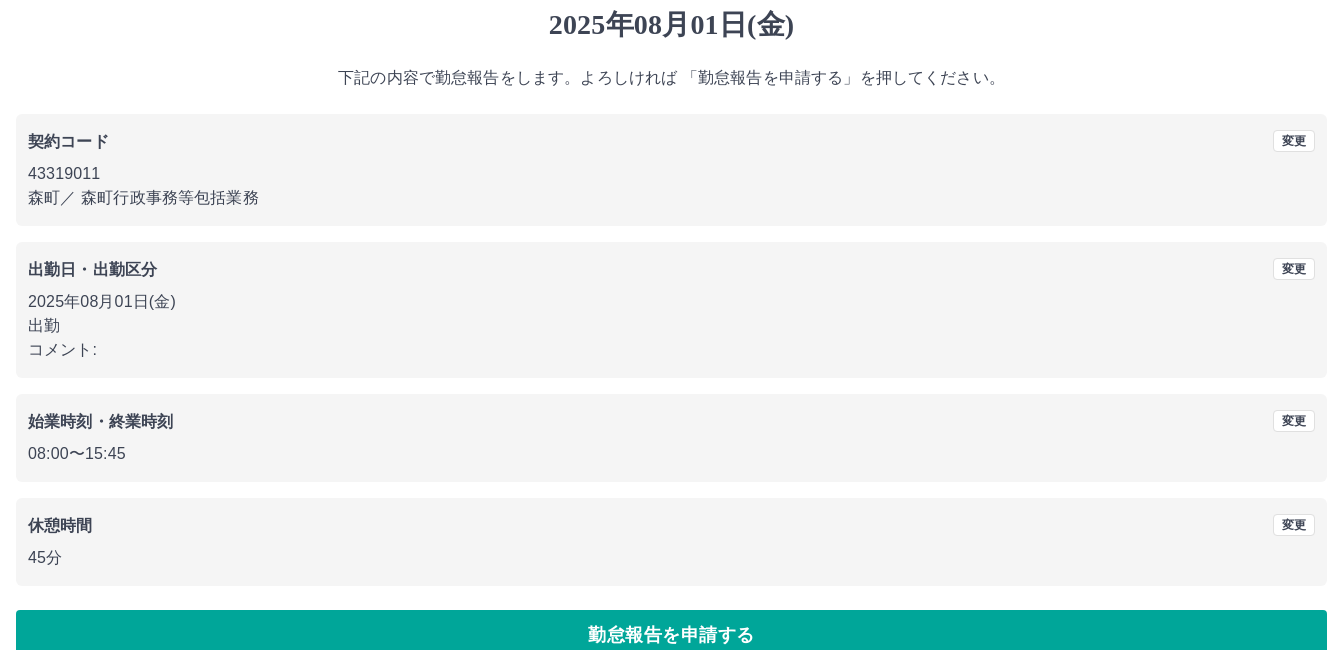 scroll, scrollTop: 99, scrollLeft: 0, axis: vertical 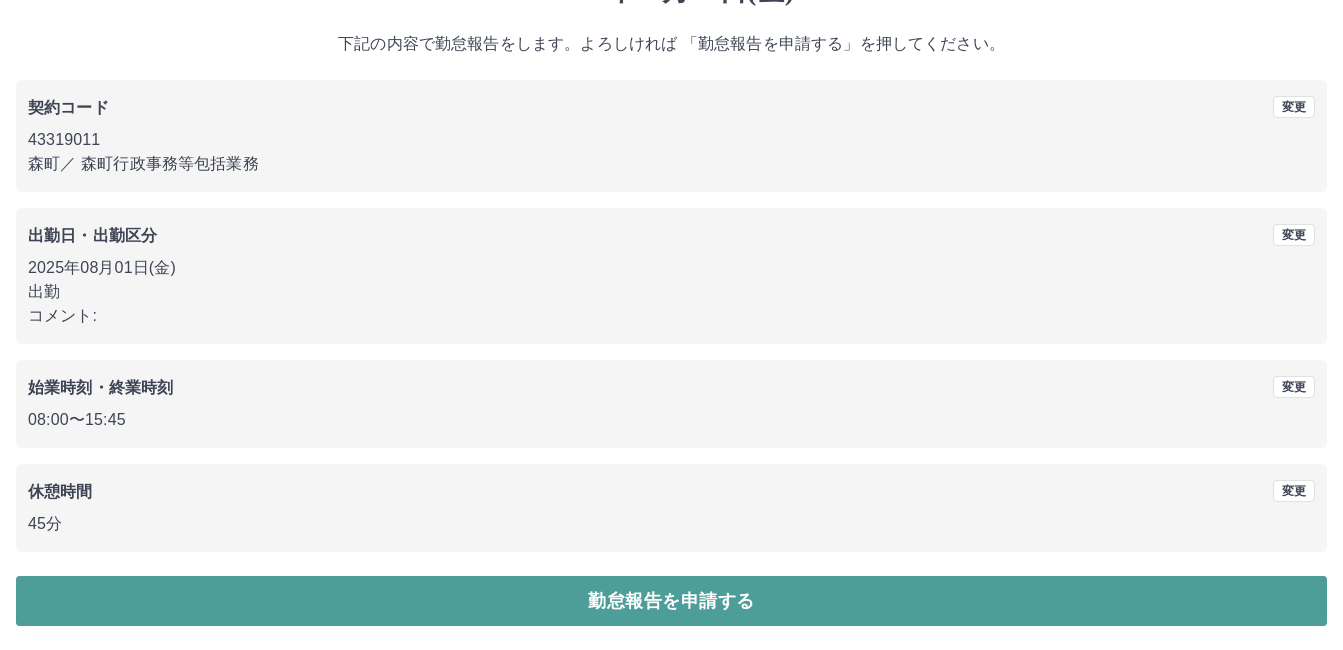 click on "勤怠報告を申請する" at bounding box center [671, 601] 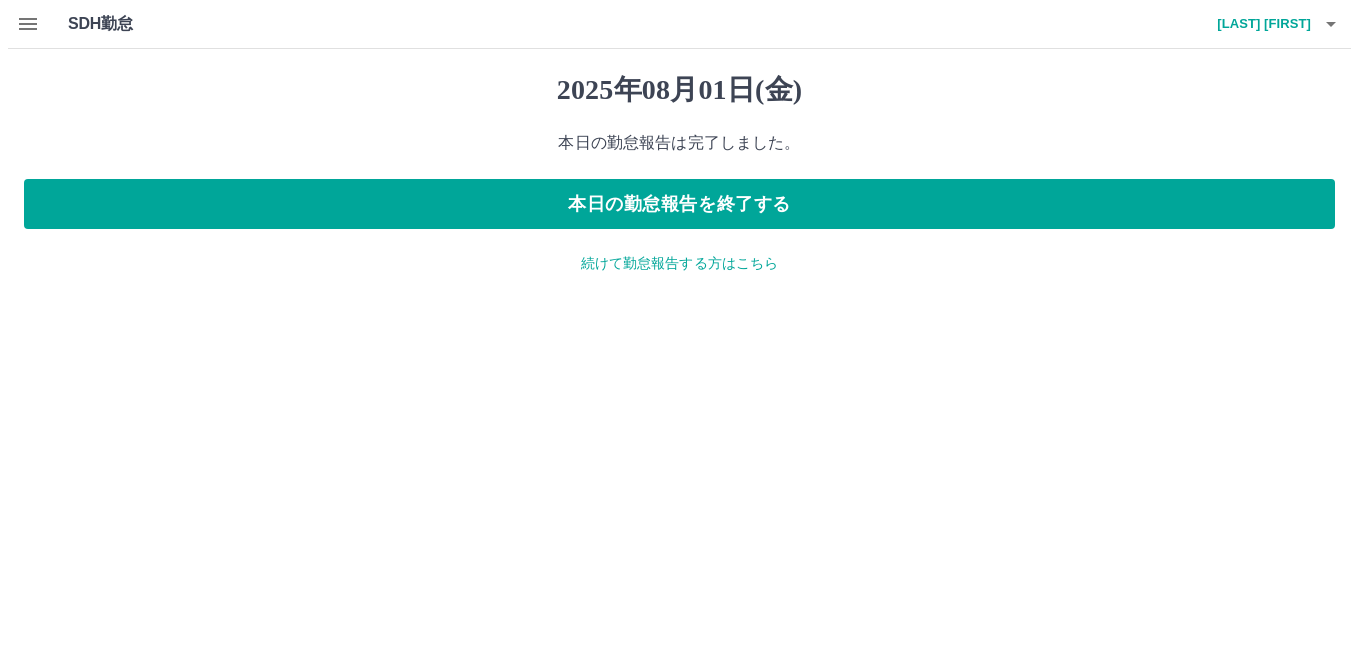 scroll, scrollTop: 0, scrollLeft: 0, axis: both 